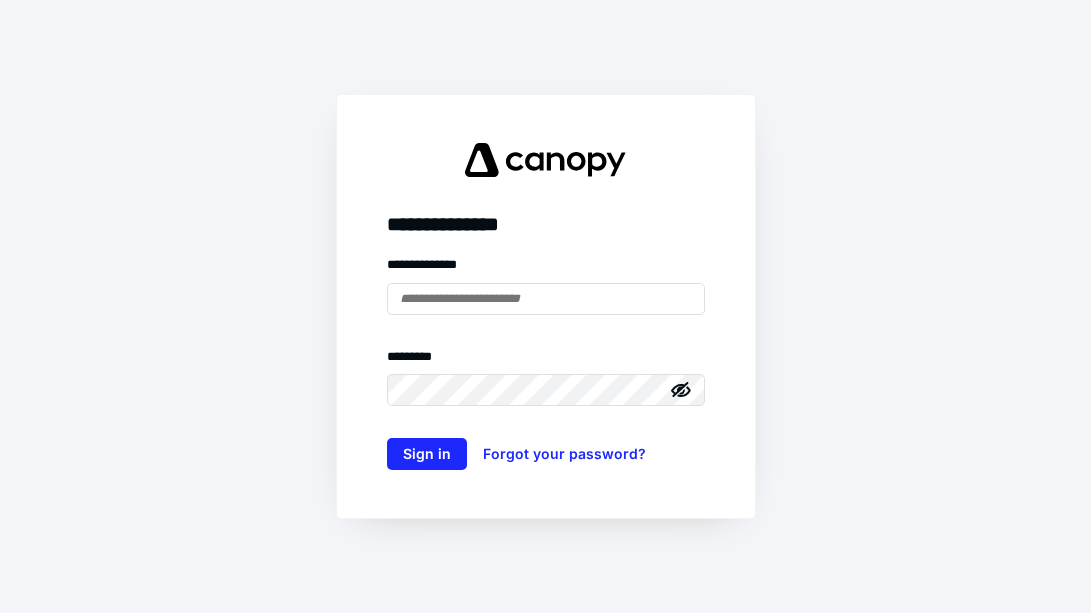 scroll, scrollTop: 0, scrollLeft: 0, axis: both 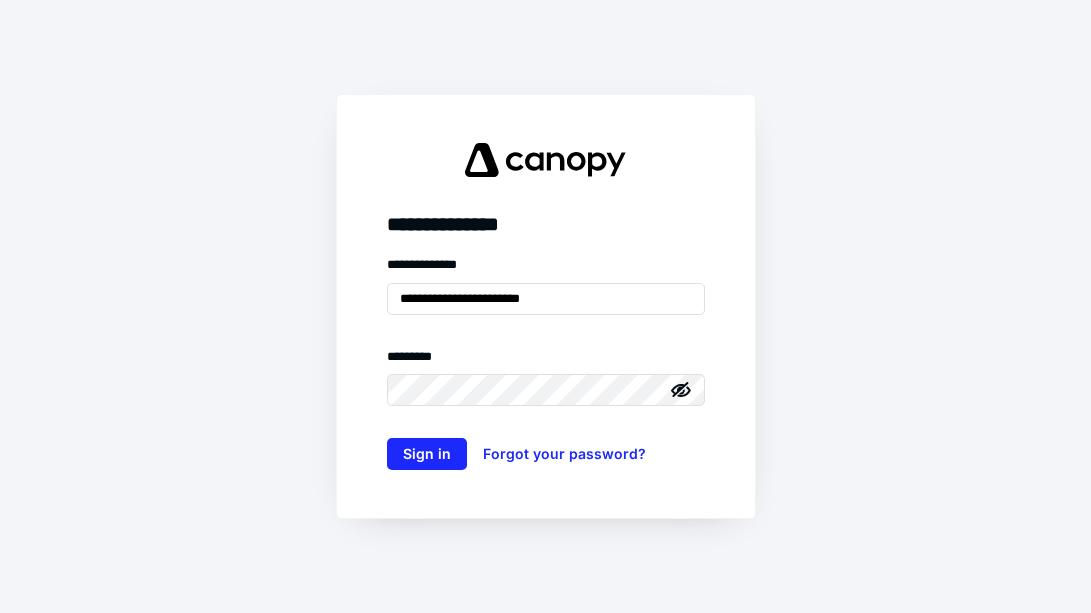 type on "**********" 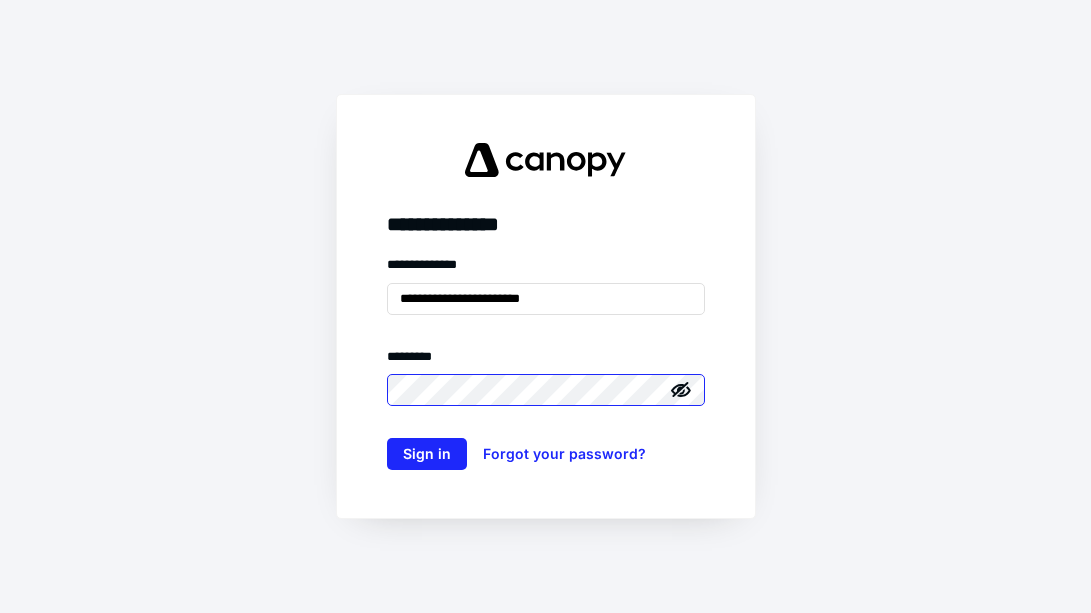 click on "Sign in" at bounding box center (427, 454) 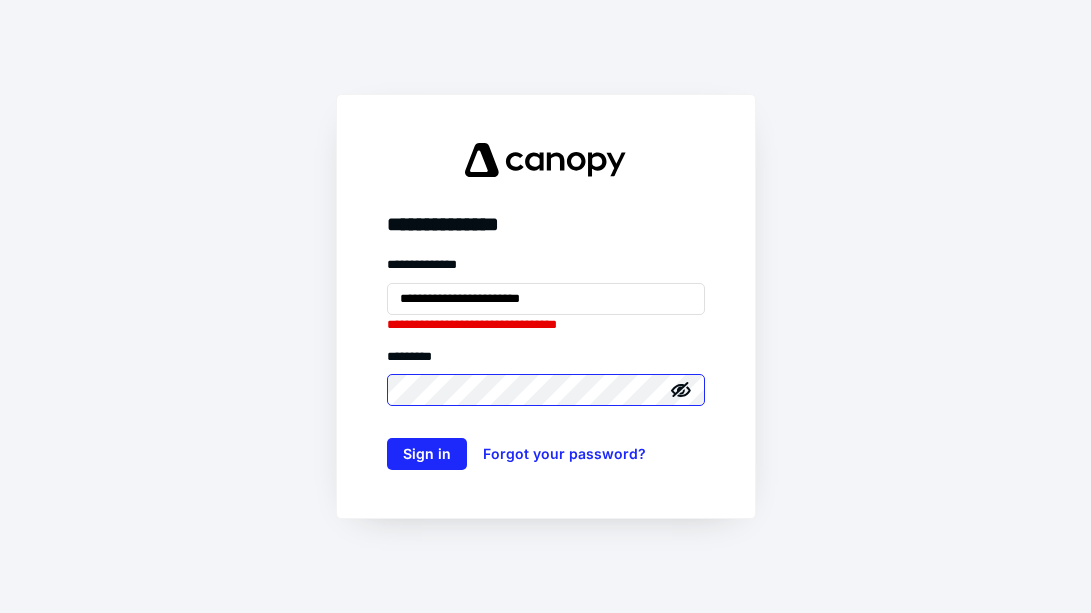click on "Sign in" at bounding box center (427, 454) 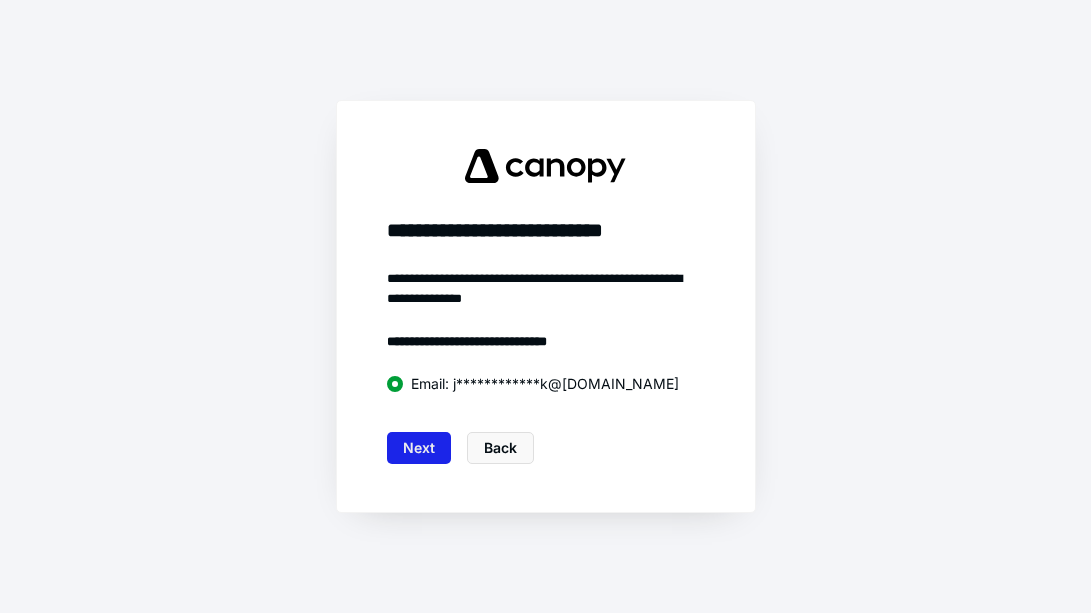 click on "Next" at bounding box center (419, 448) 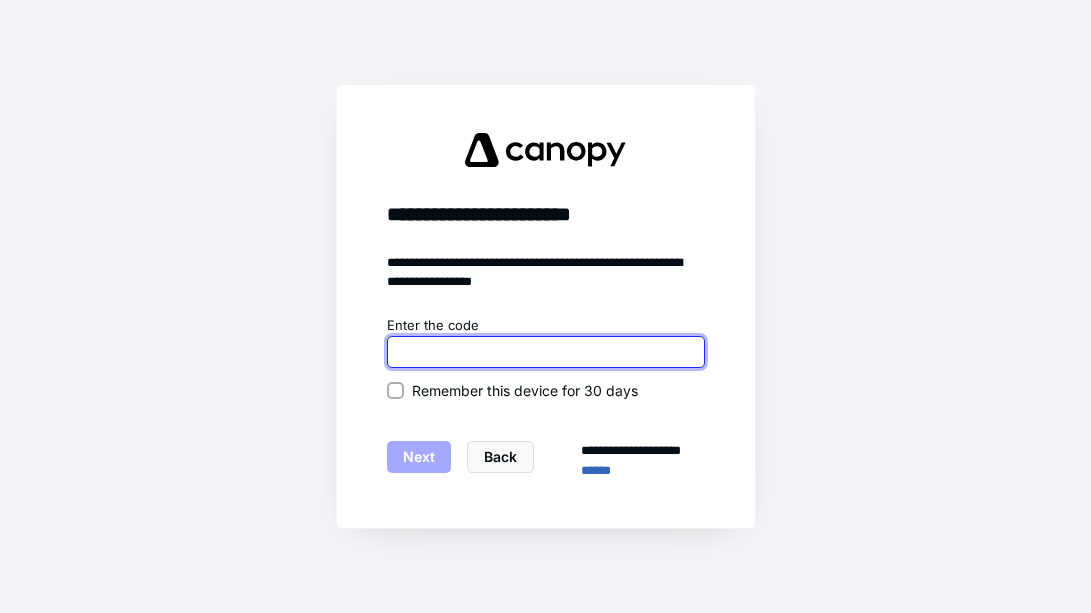 click at bounding box center (546, 352) 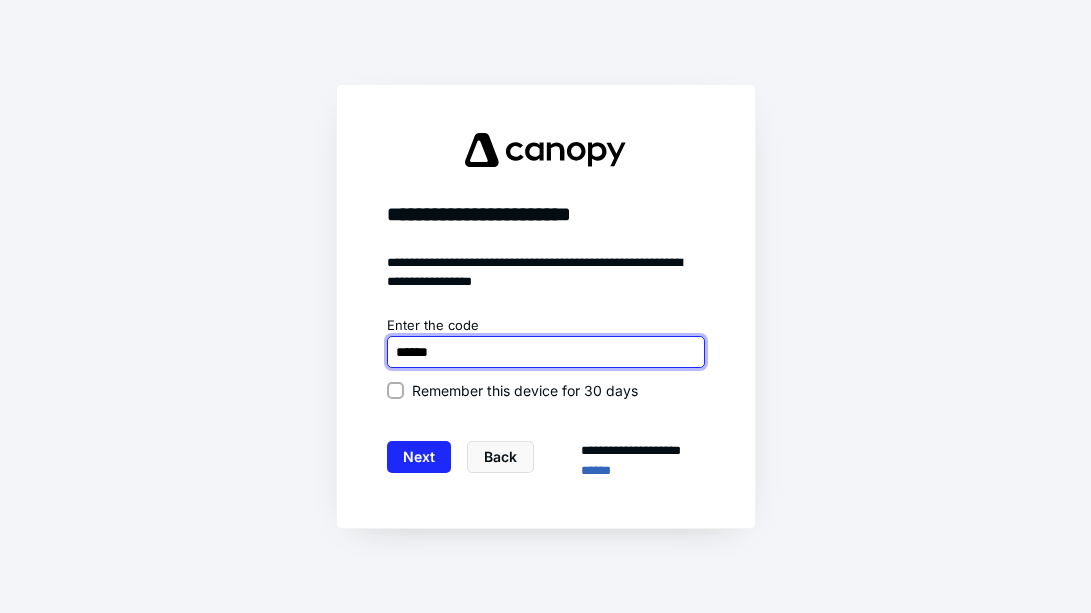 type on "******" 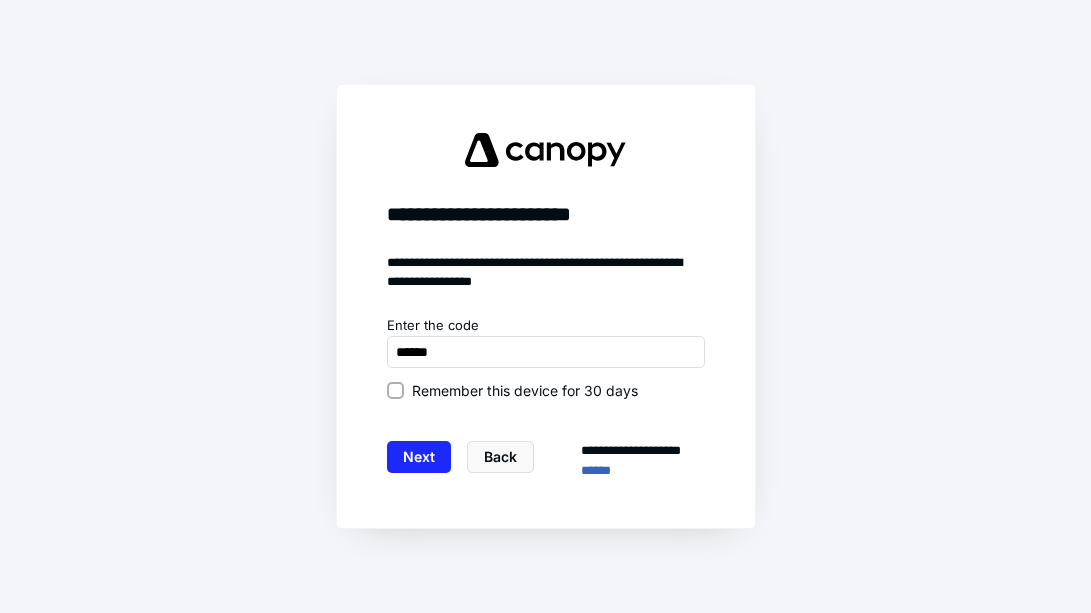 click 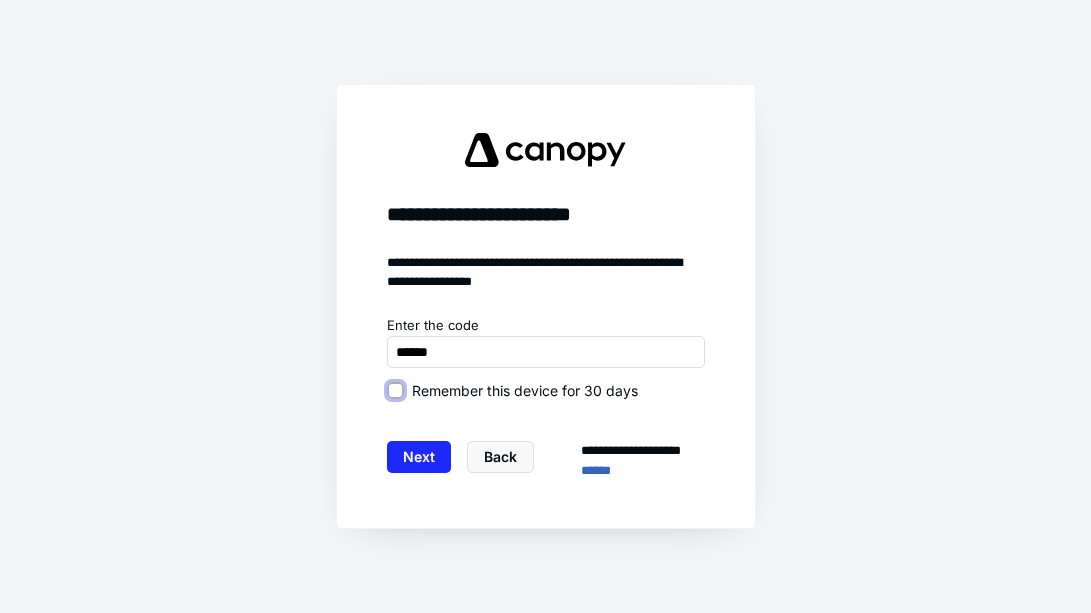 click on "Remember this device for 30 days" at bounding box center (395, 390) 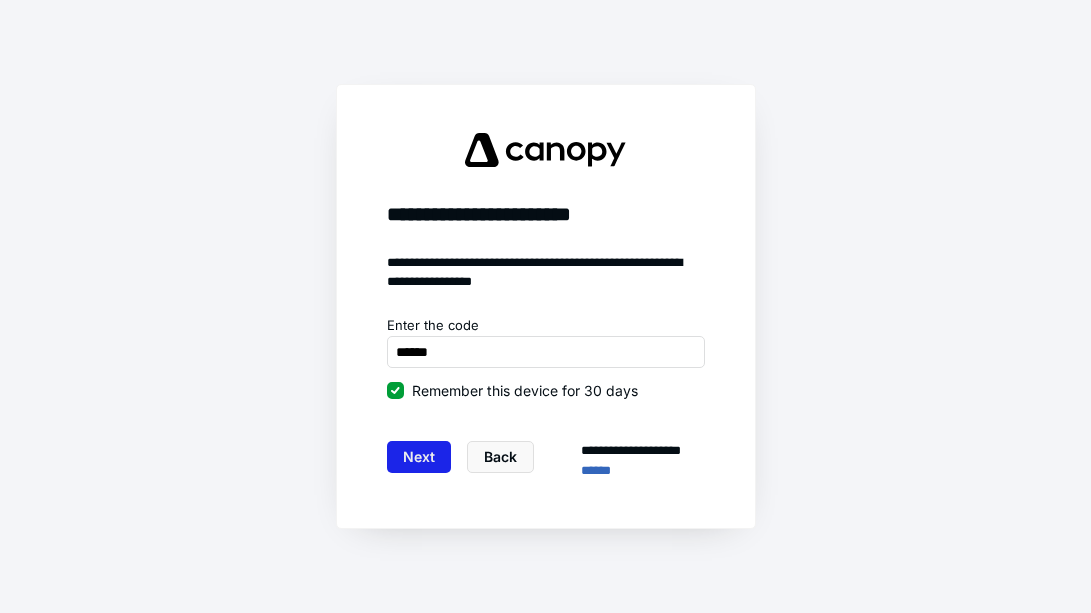 click on "Next" at bounding box center (419, 457) 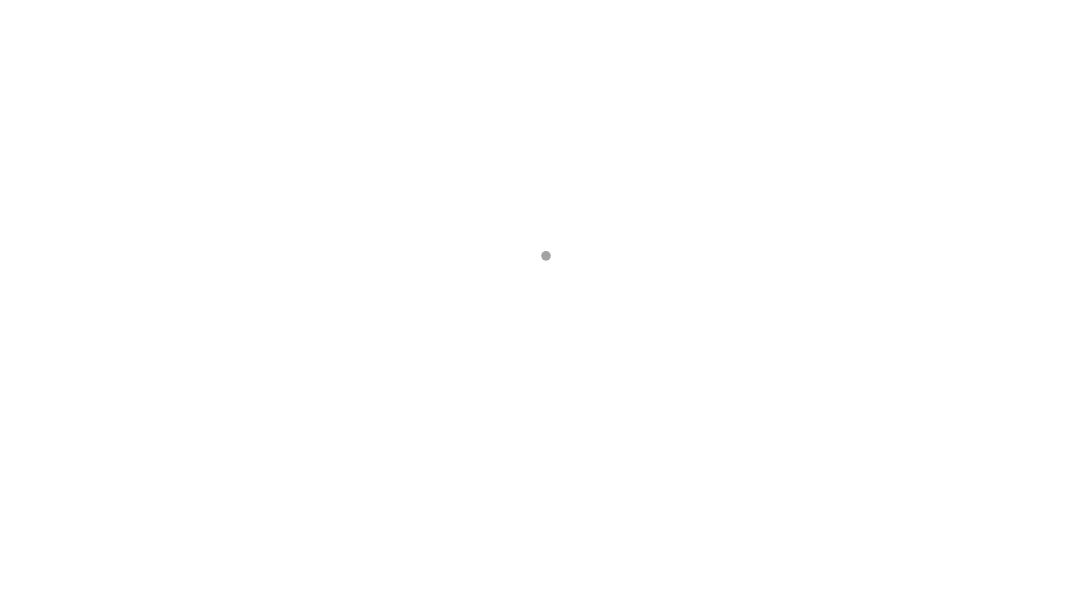 scroll, scrollTop: 0, scrollLeft: 0, axis: both 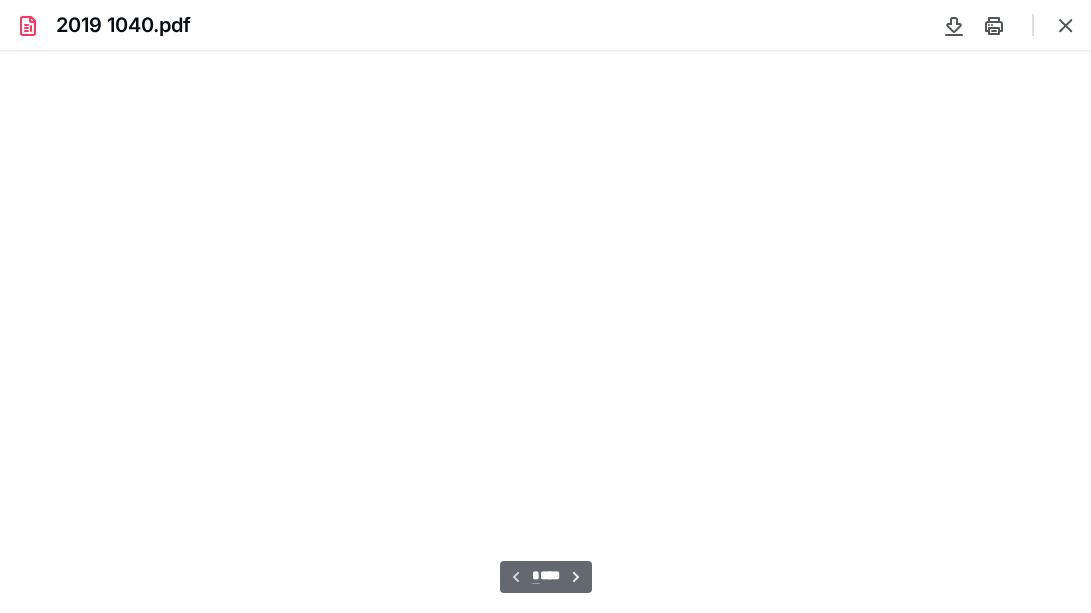 type on "66" 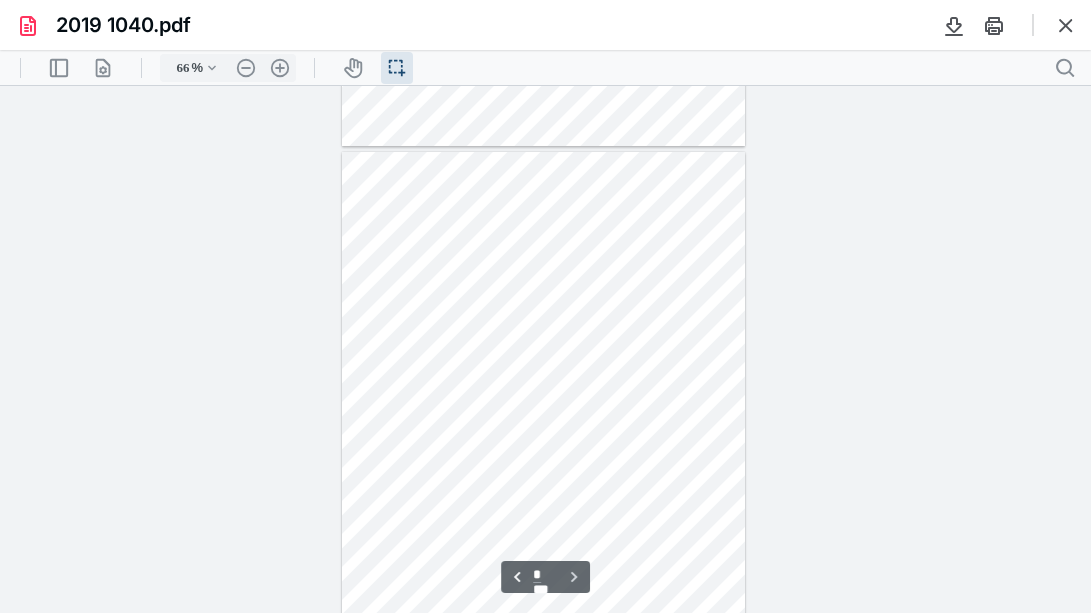 scroll, scrollTop: 2108, scrollLeft: 0, axis: vertical 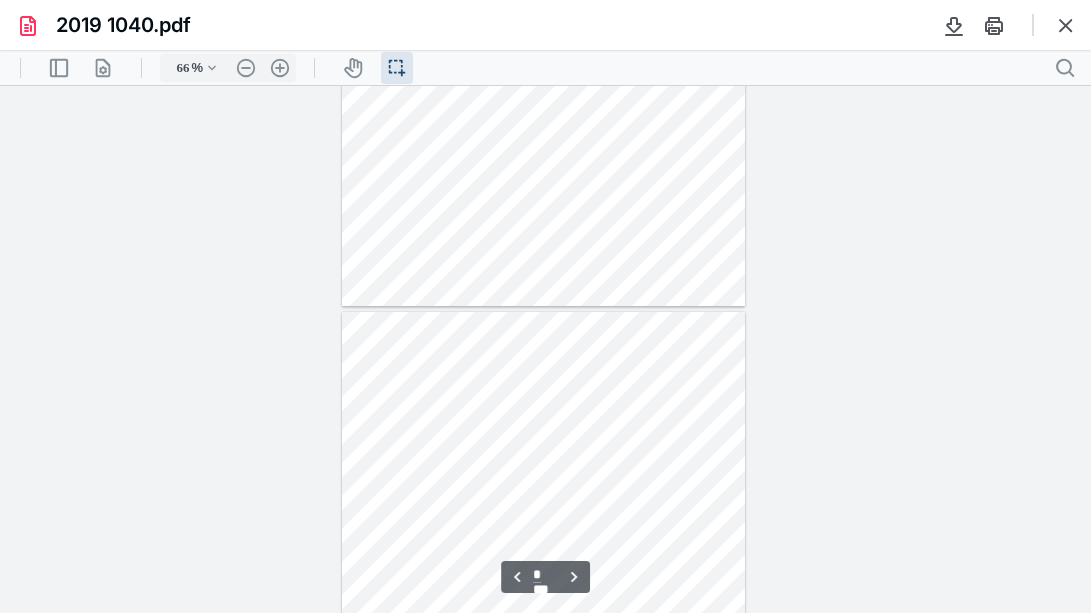 type on "*" 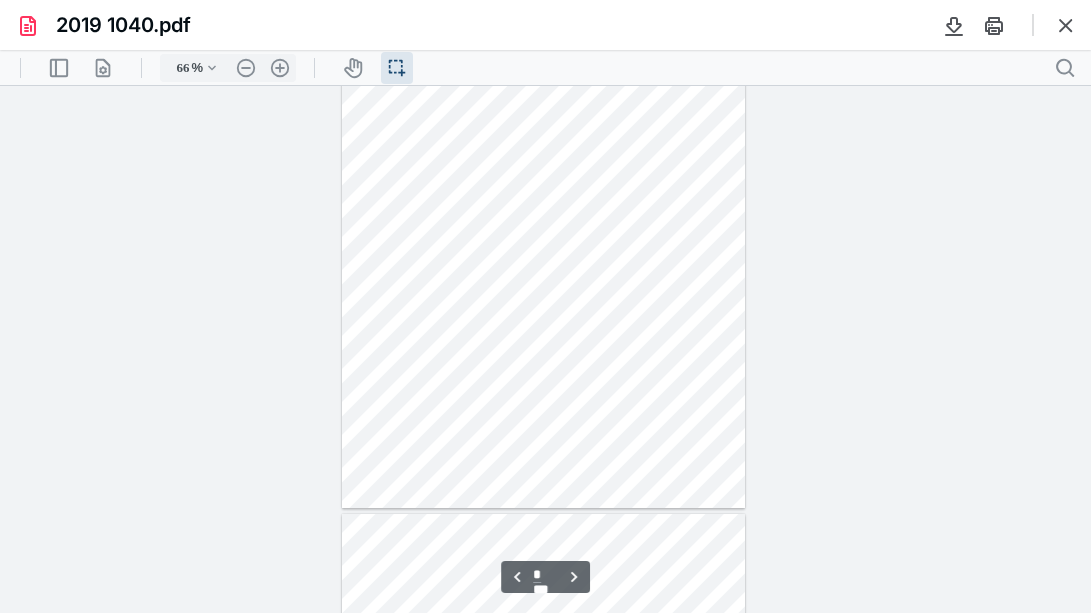 scroll, scrollTop: 628, scrollLeft: 0, axis: vertical 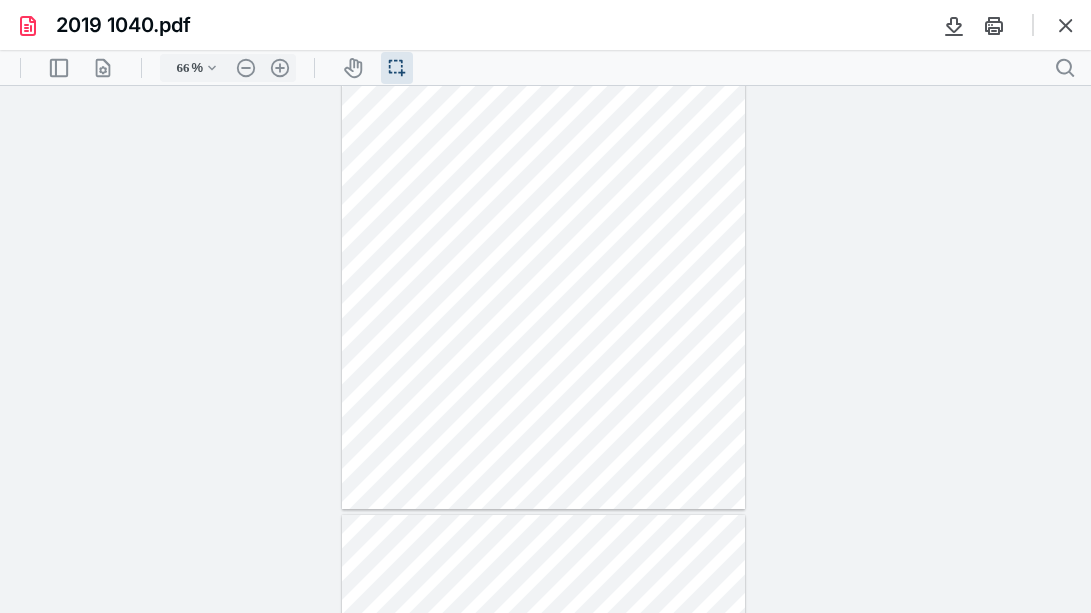 click at bounding box center [543, 249] 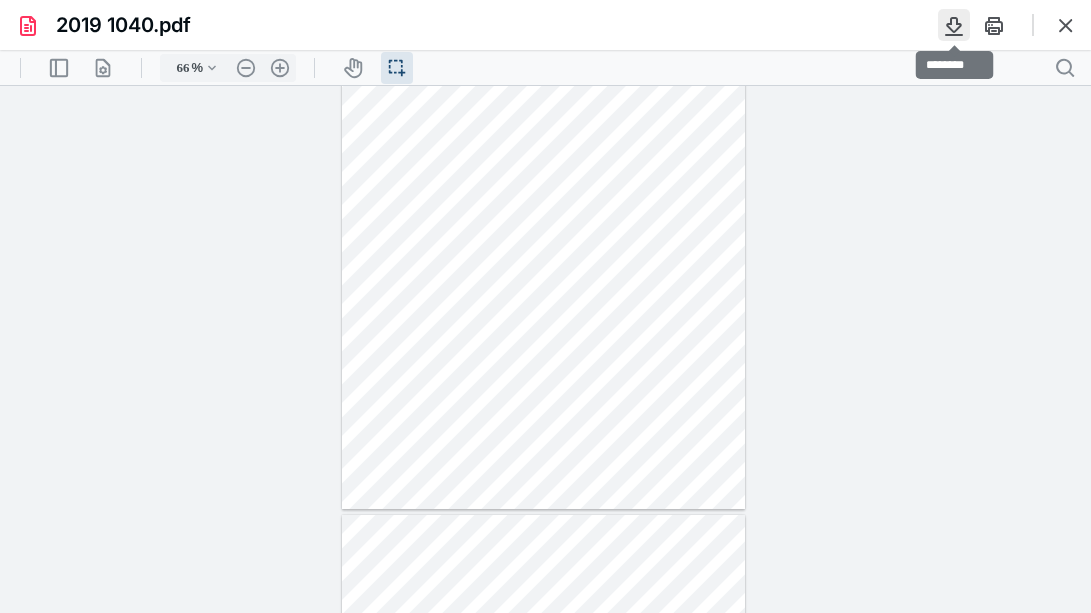 click at bounding box center [954, 25] 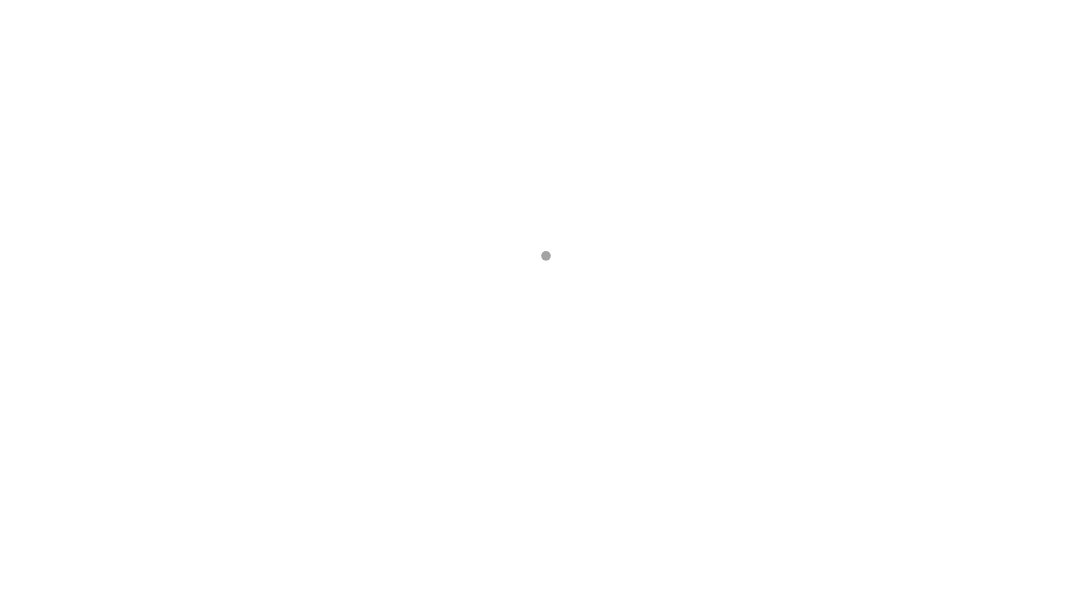 scroll, scrollTop: 0, scrollLeft: 0, axis: both 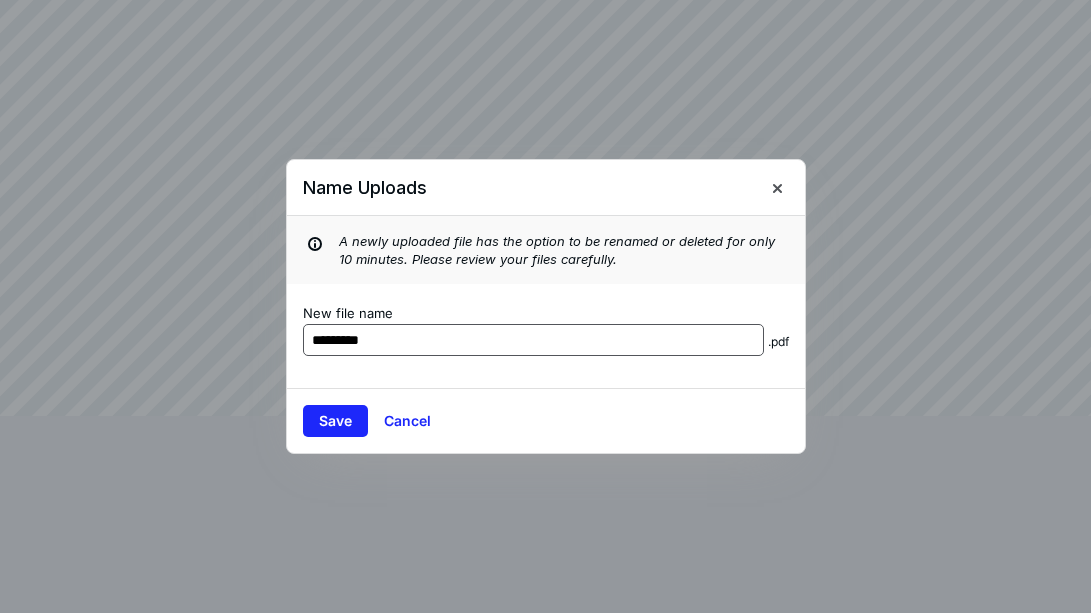 click on "*********" at bounding box center (533, 340) 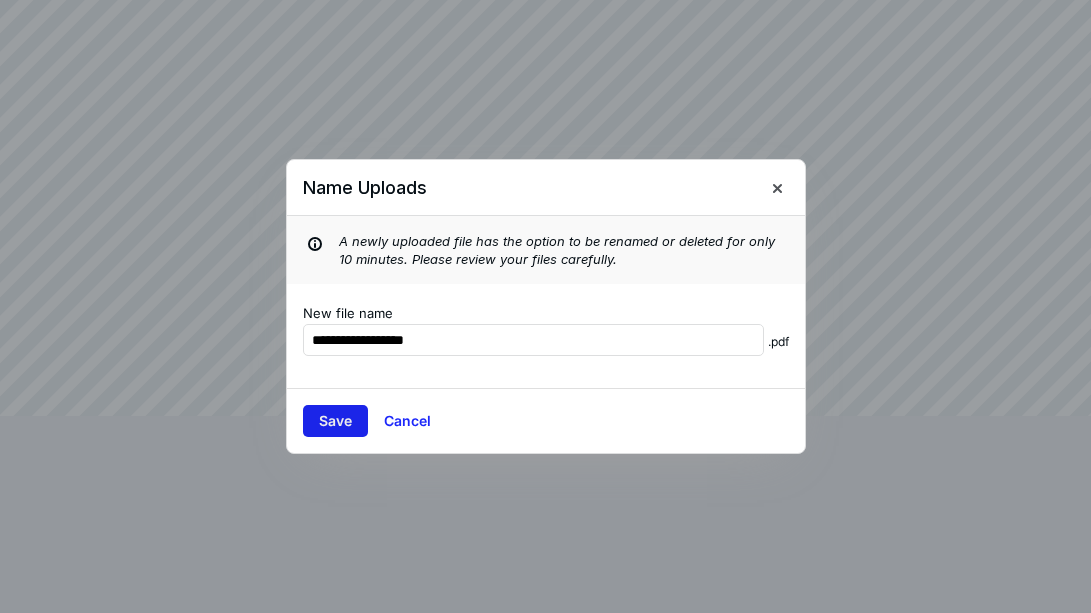 type on "**********" 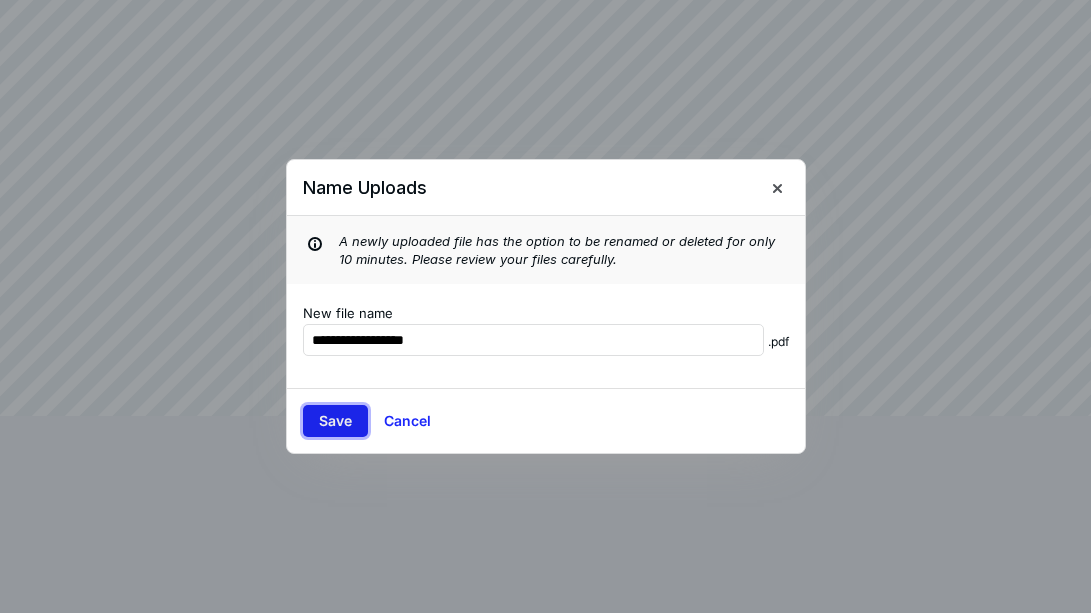 click on "Save" at bounding box center [335, 421] 